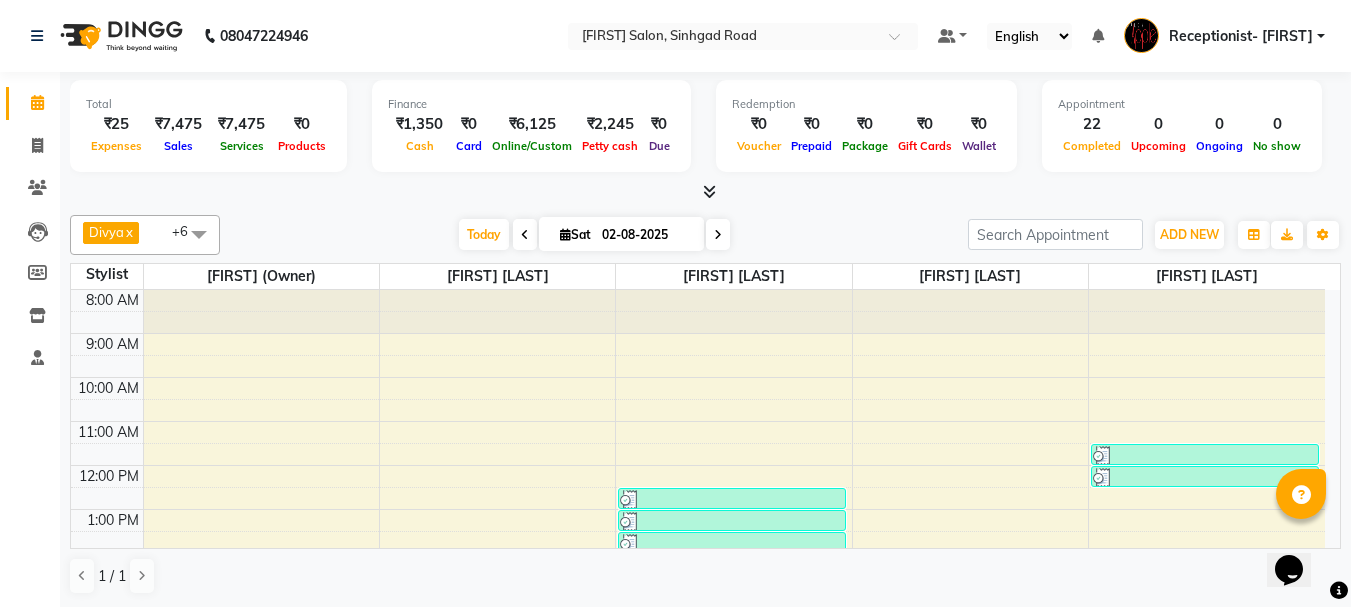 scroll, scrollTop: 0, scrollLeft: 0, axis: both 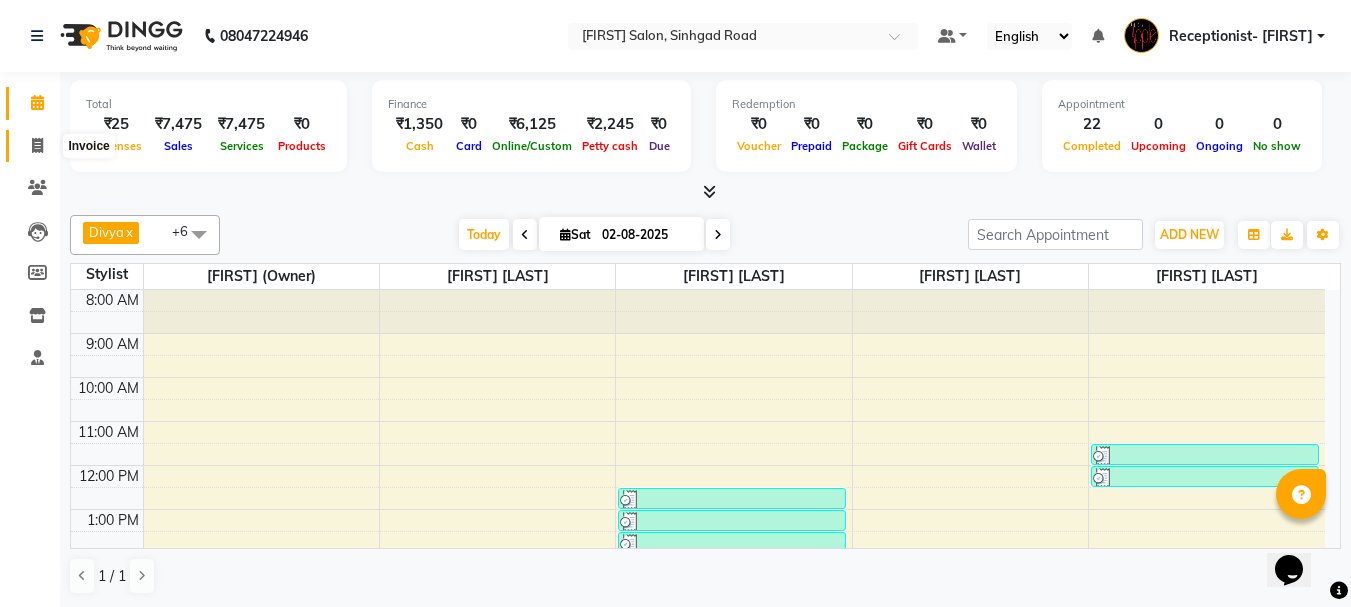 click 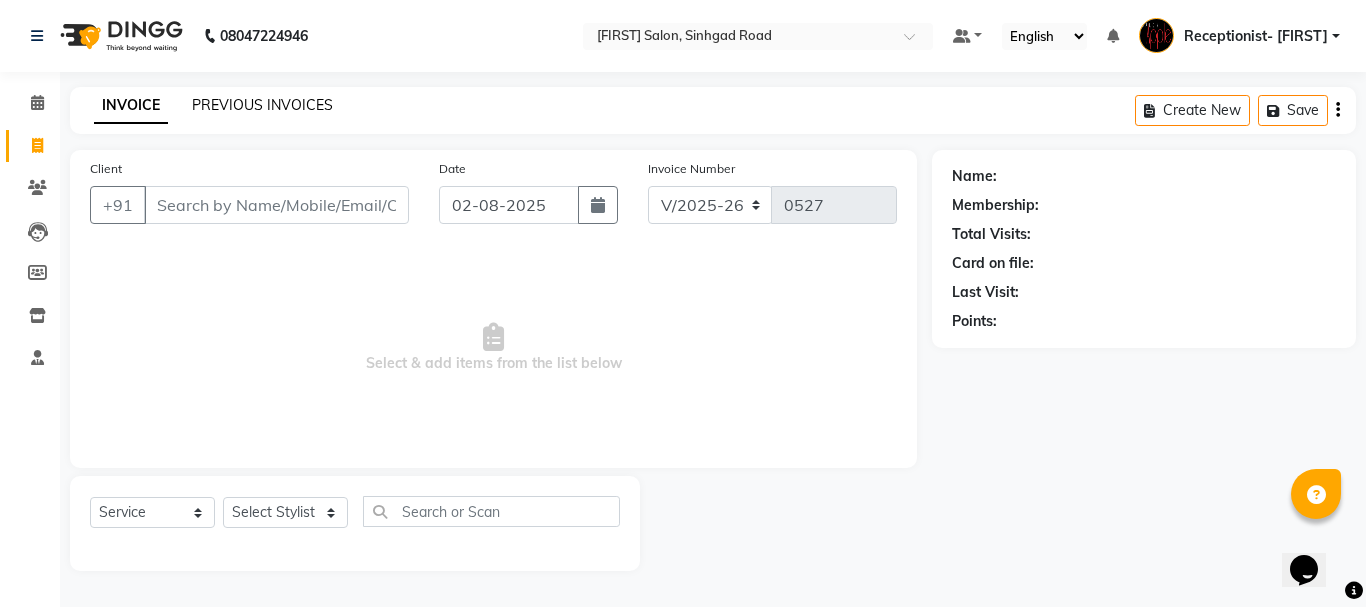 click on "PREVIOUS INVOICES" 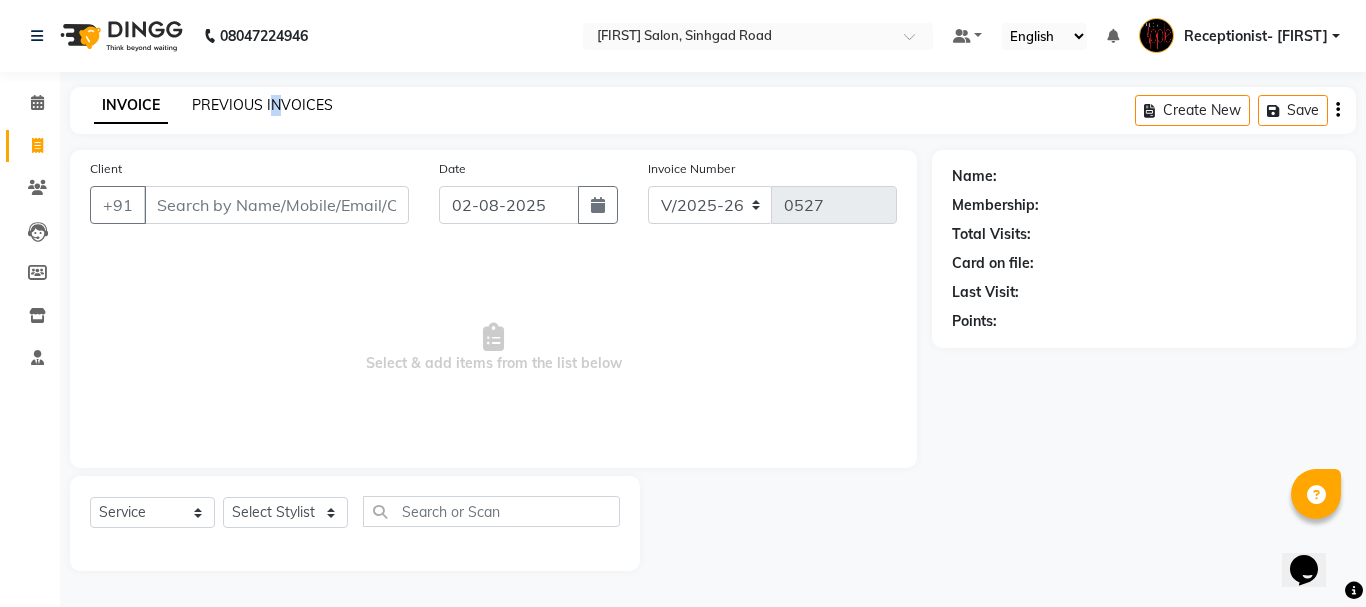 click on "PREVIOUS INVOICES" 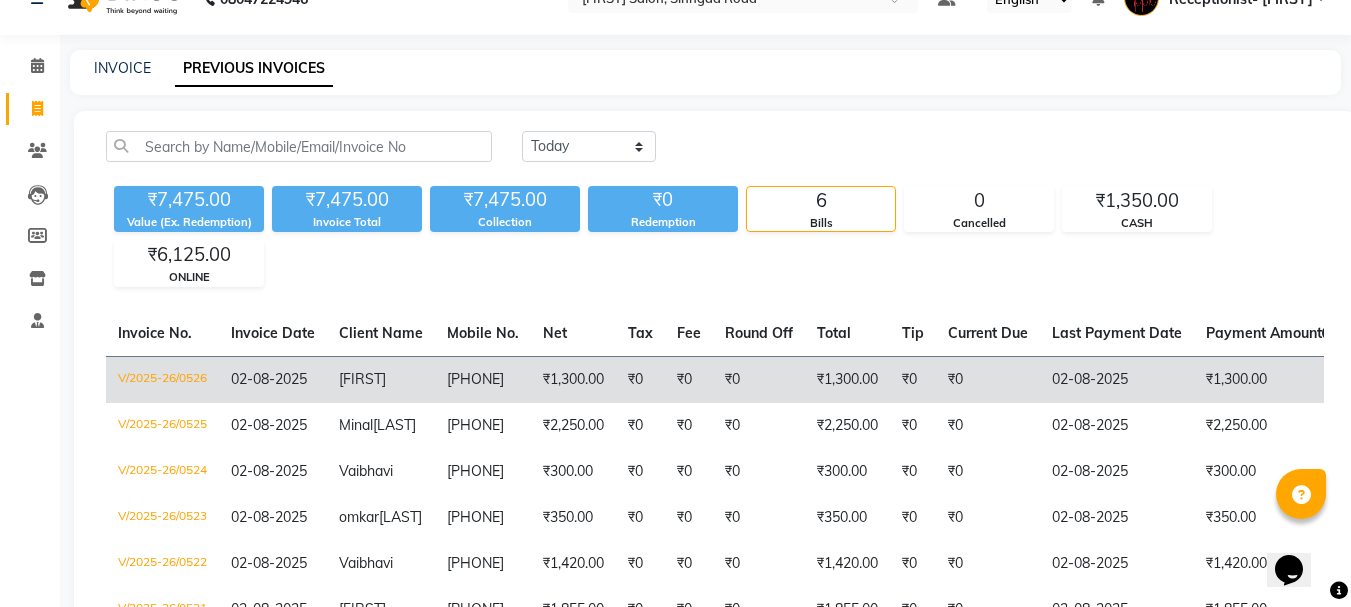 scroll, scrollTop: 100, scrollLeft: 0, axis: vertical 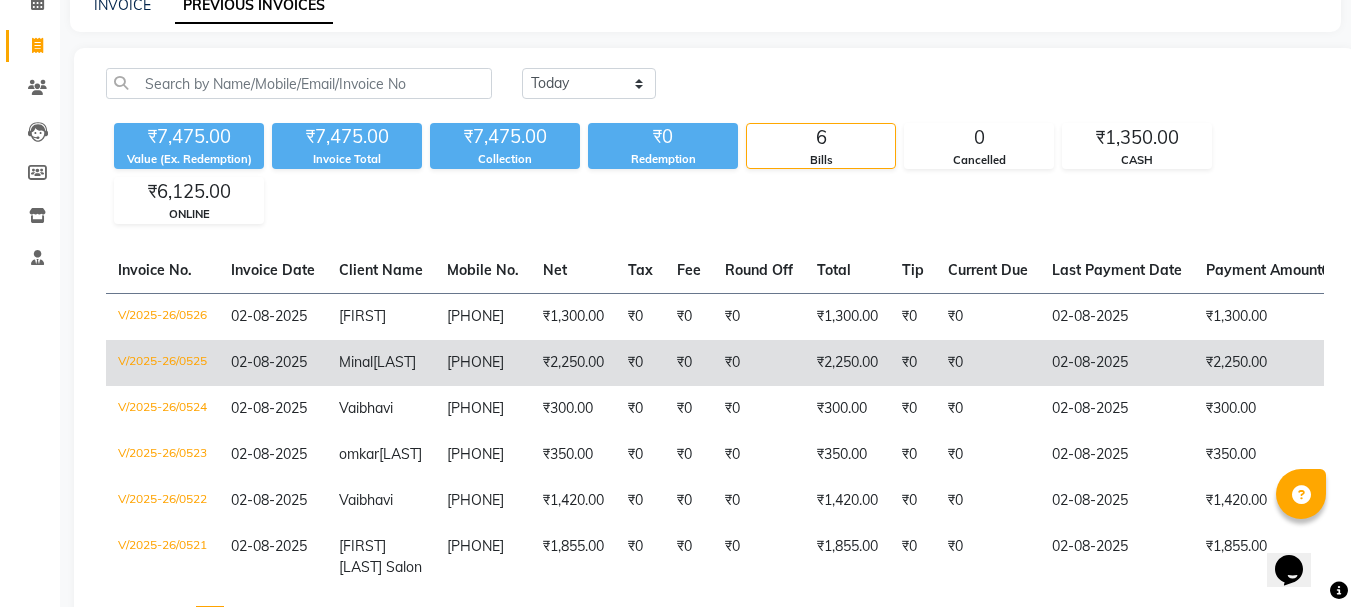 click on "₹2,250.00" 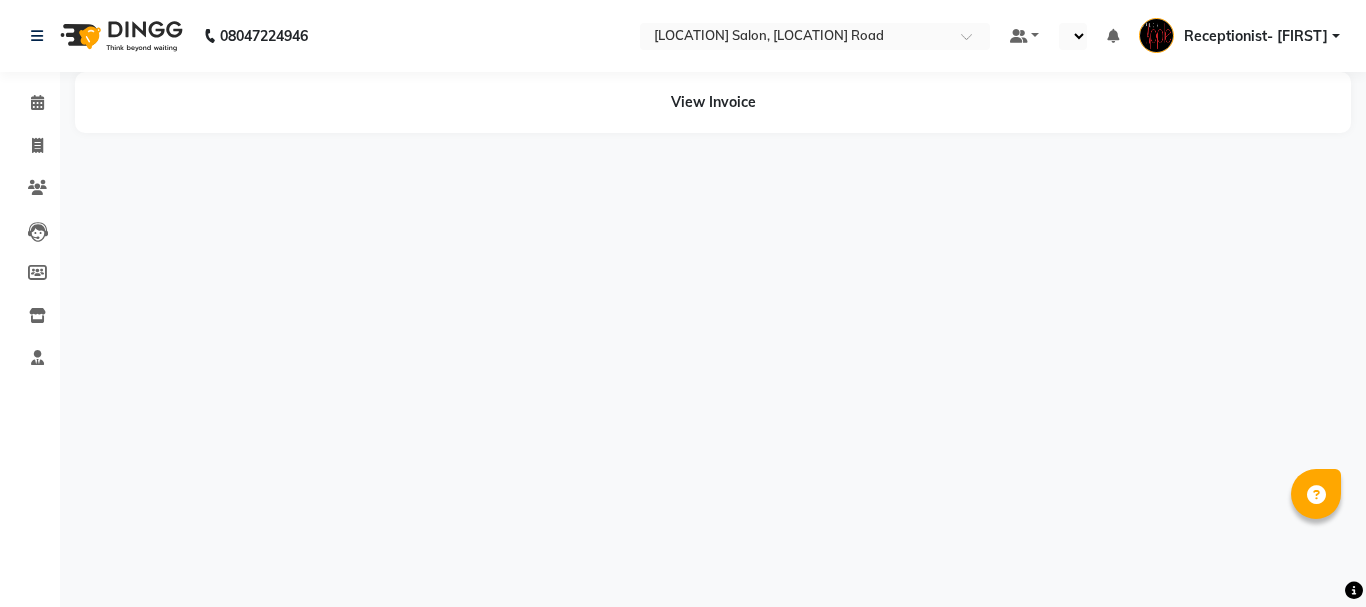 select on "en" 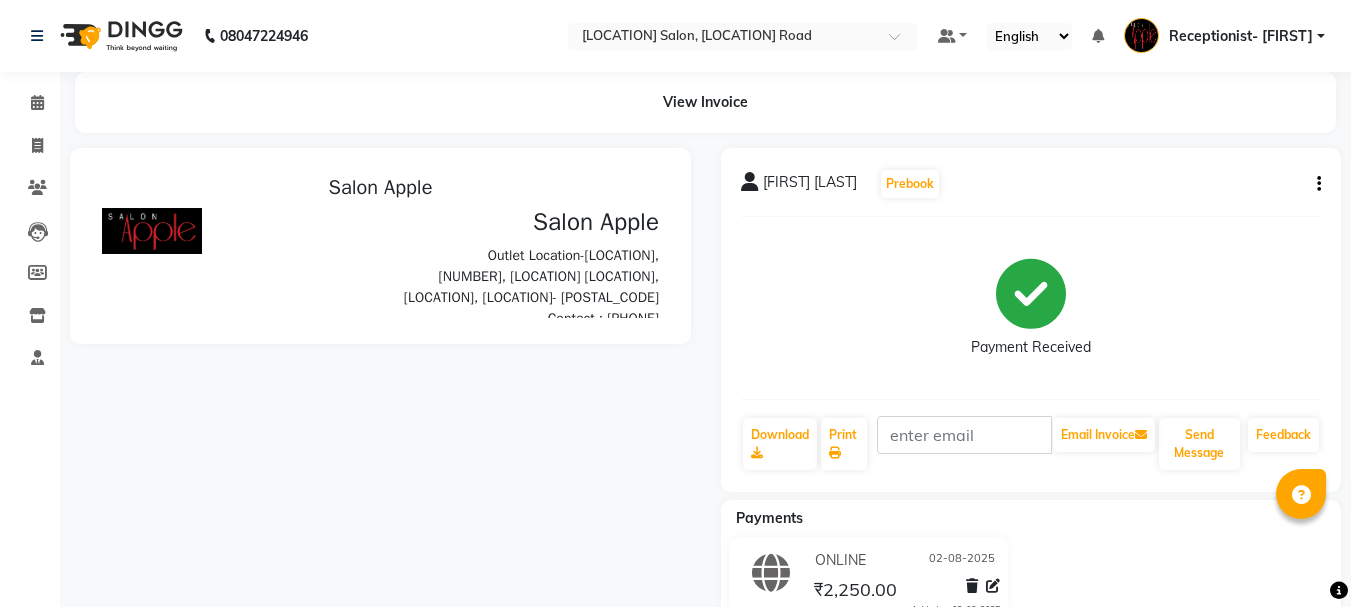 scroll, scrollTop: 0, scrollLeft: 0, axis: both 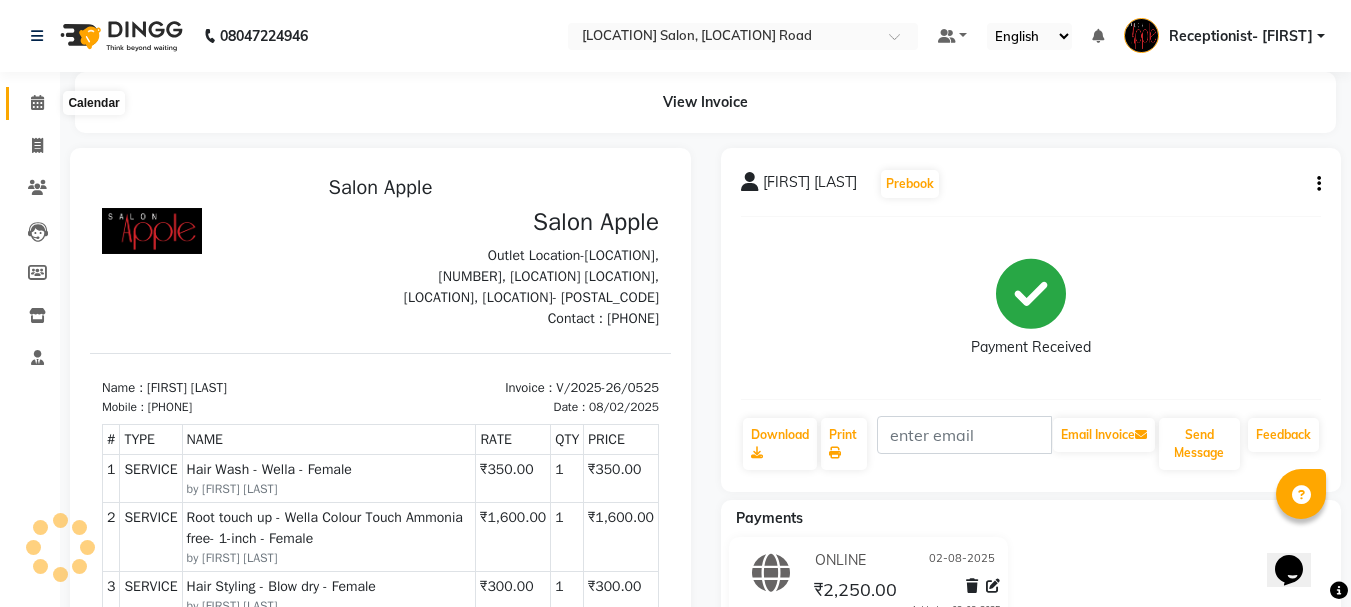 click 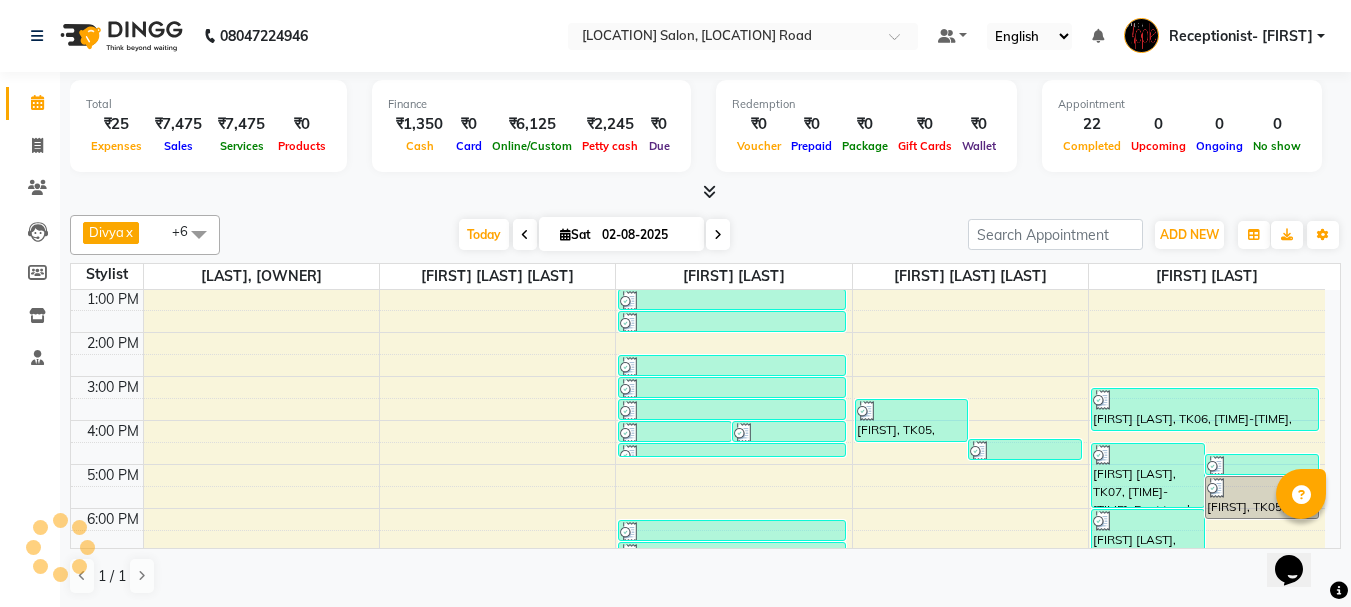 scroll, scrollTop: 0, scrollLeft: 0, axis: both 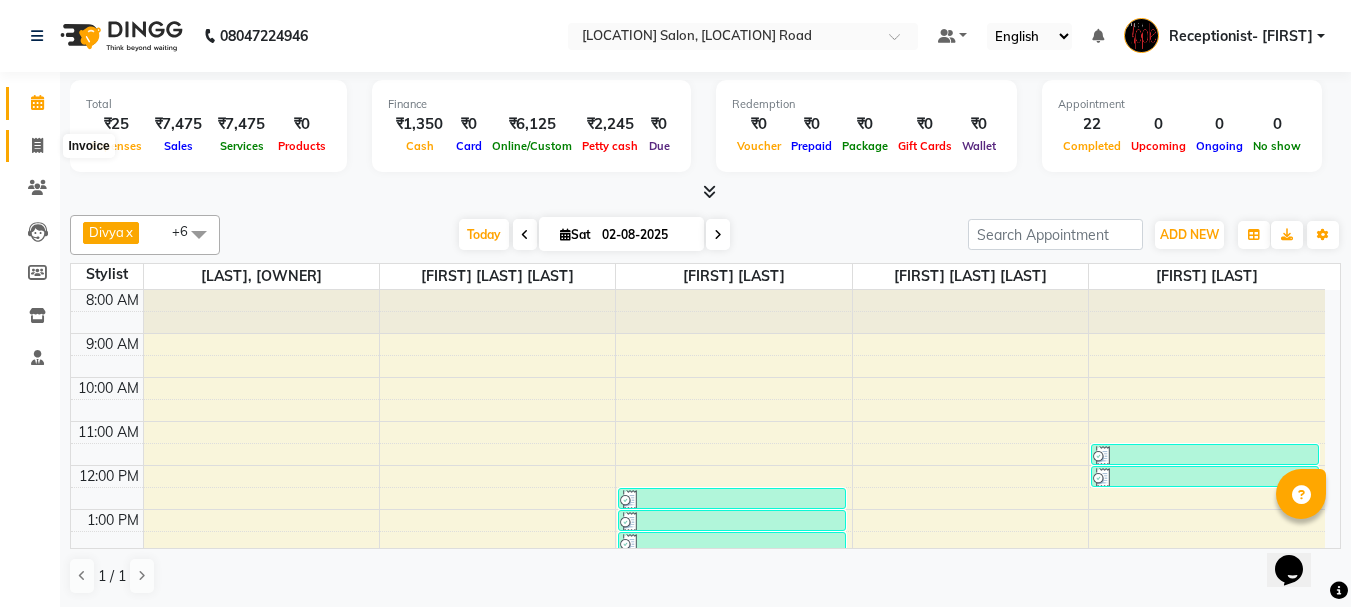 drag, startPoint x: 41, startPoint y: 145, endPoint x: 59, endPoint y: 146, distance: 18.027756 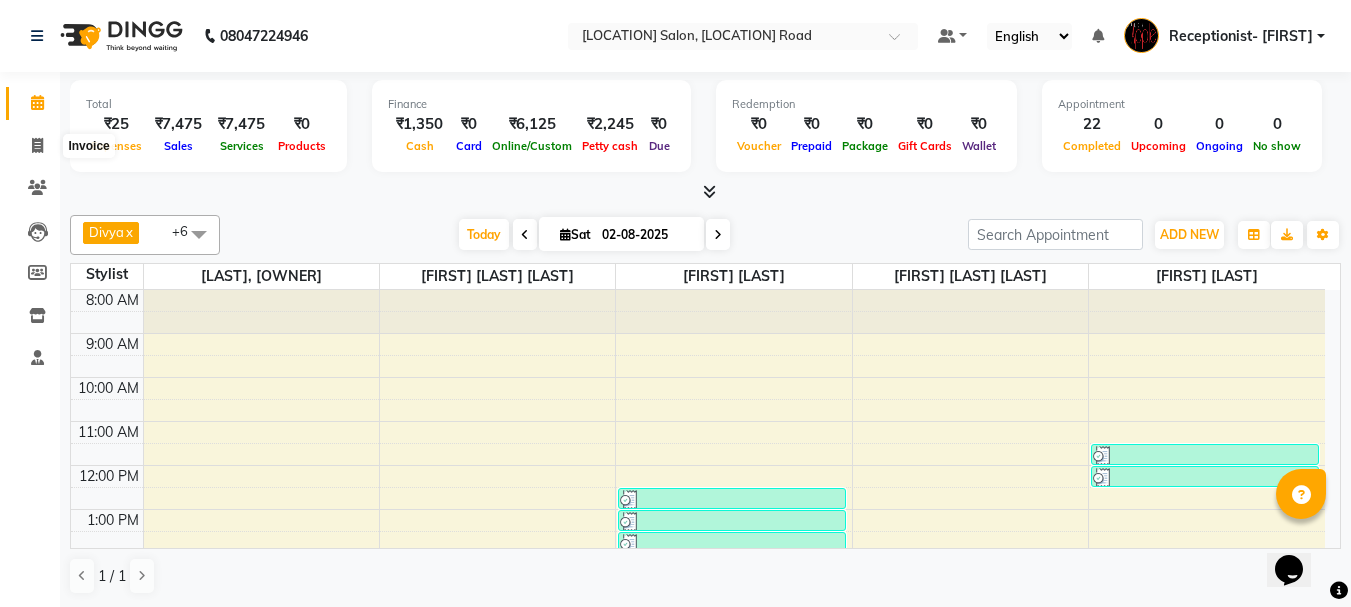 select on "645" 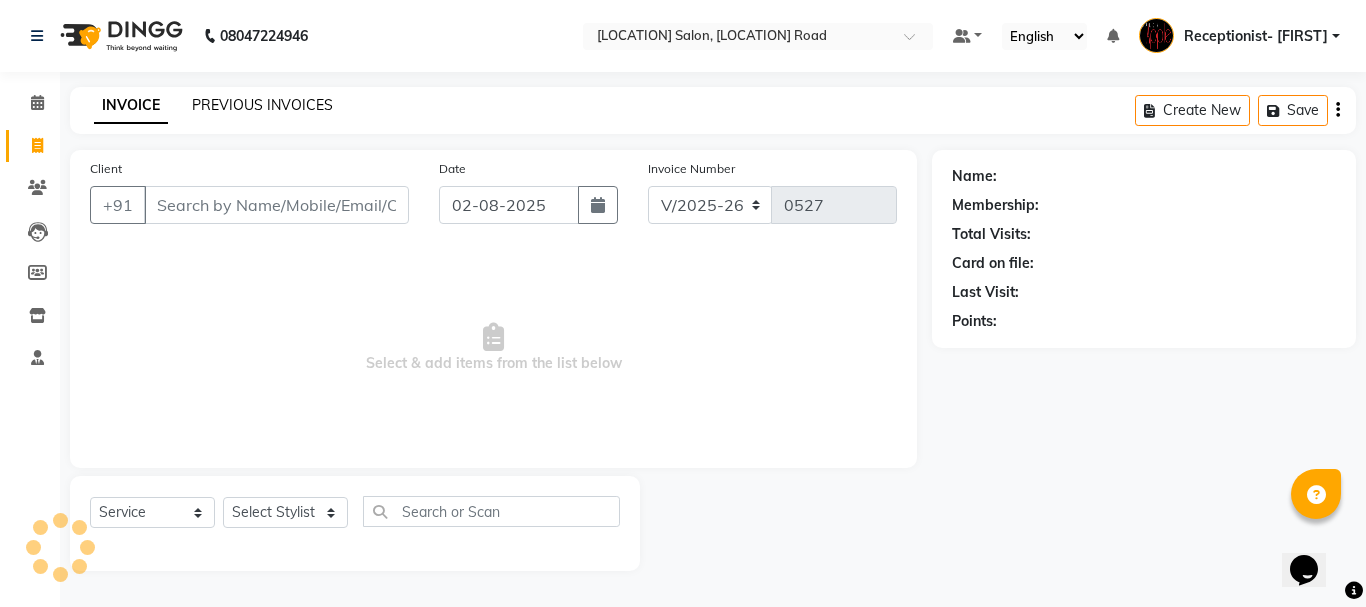 click on "PREVIOUS INVOICES" 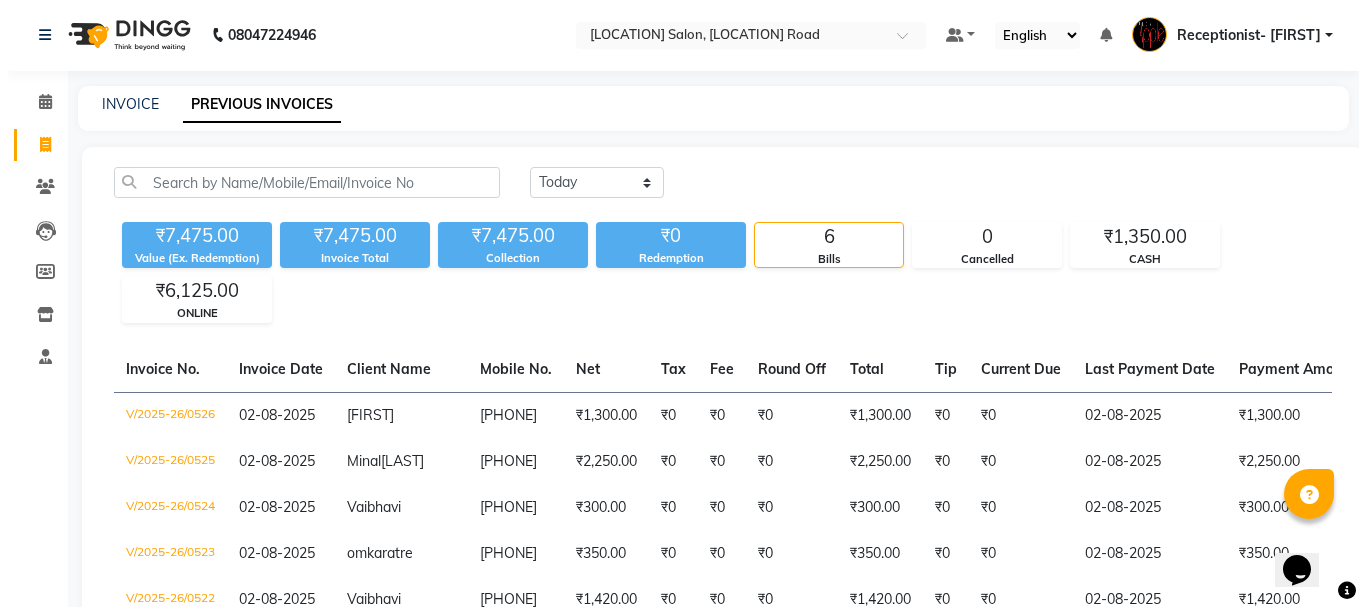 scroll, scrollTop: 0, scrollLeft: 0, axis: both 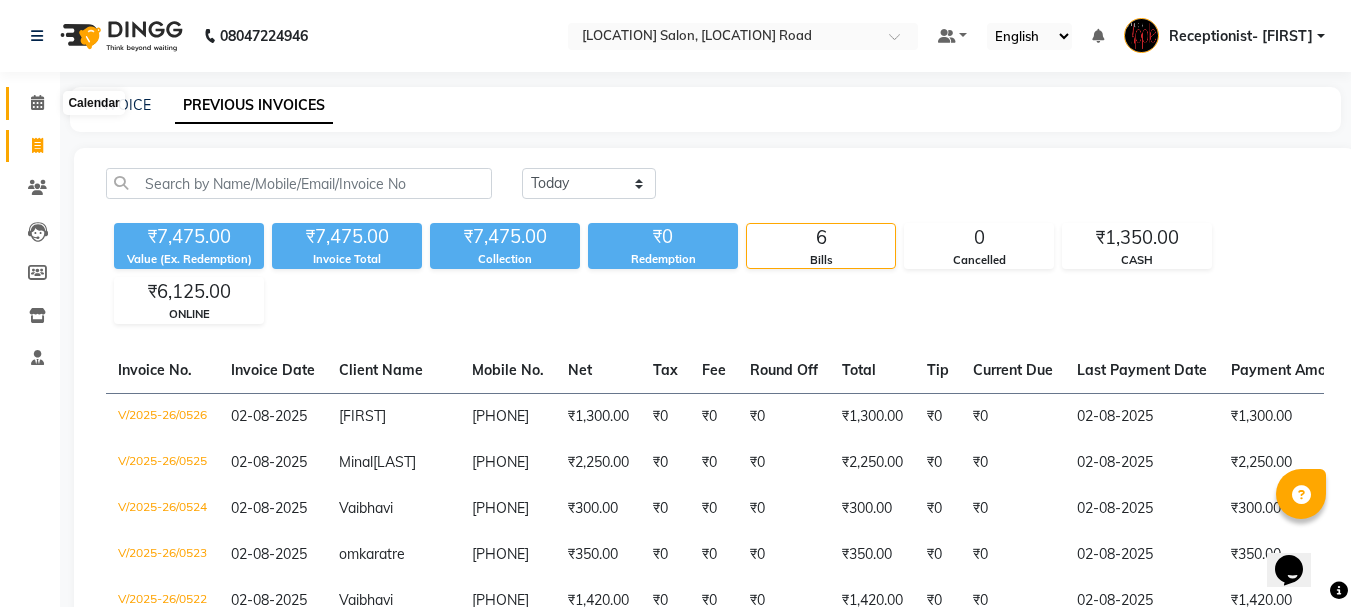 click 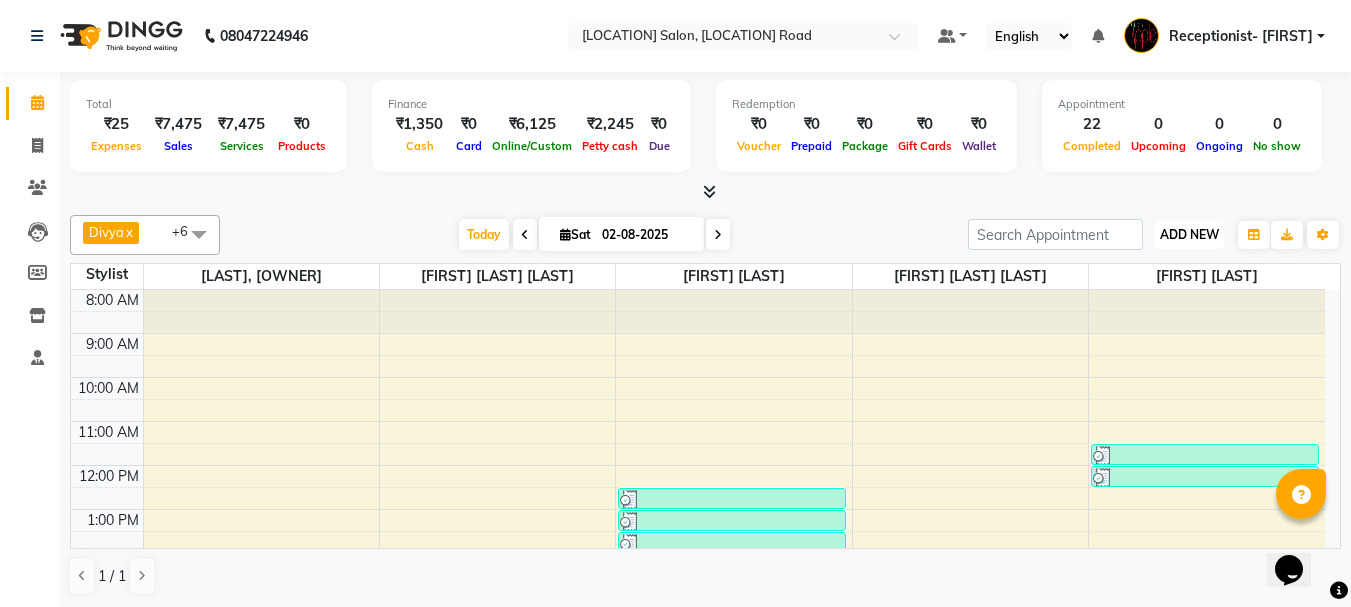click on "ADD NEW" at bounding box center (1189, 234) 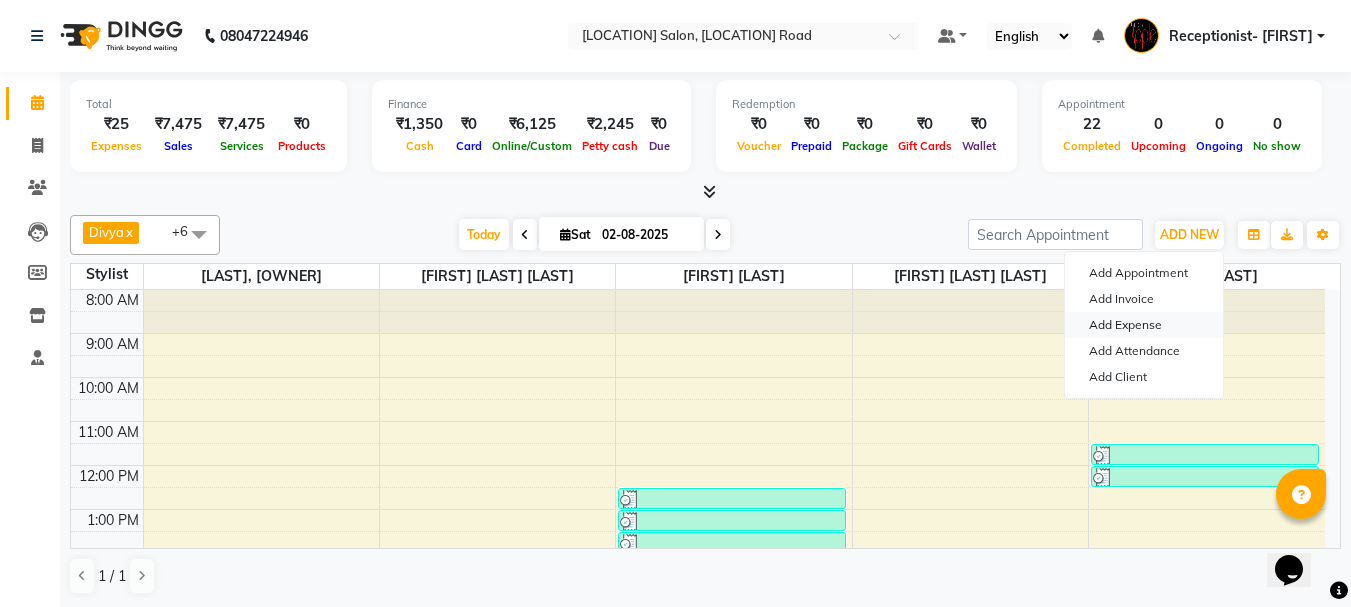 click on "Add Expense" at bounding box center (1144, 325) 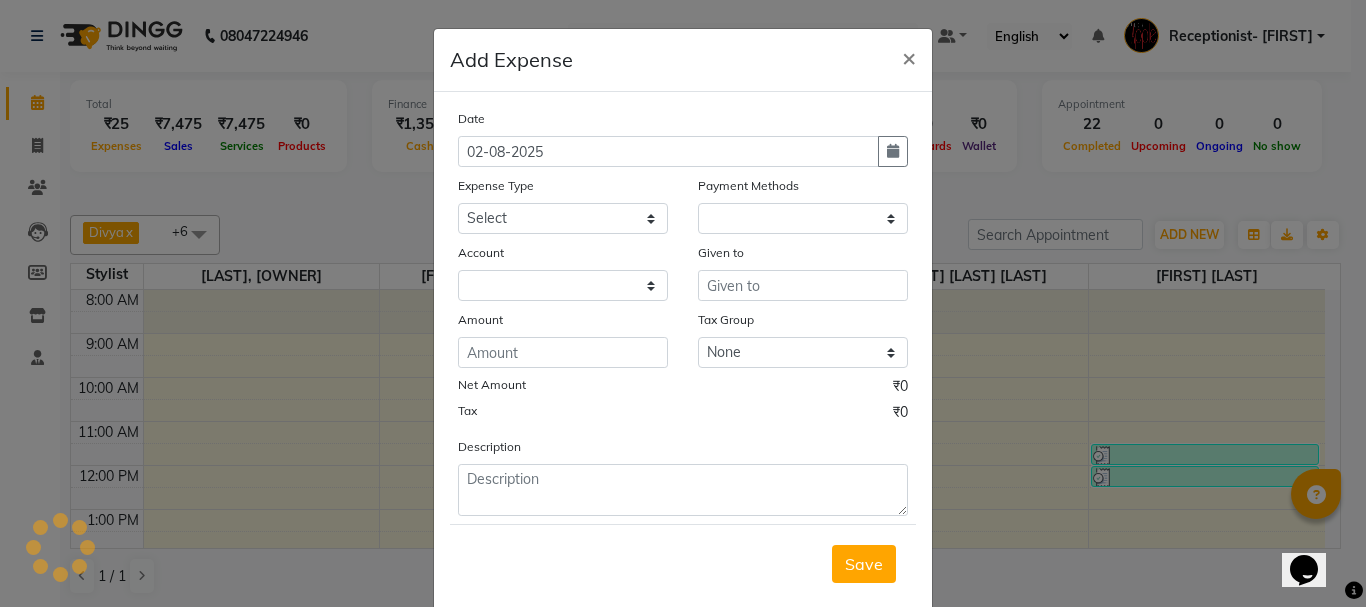 select 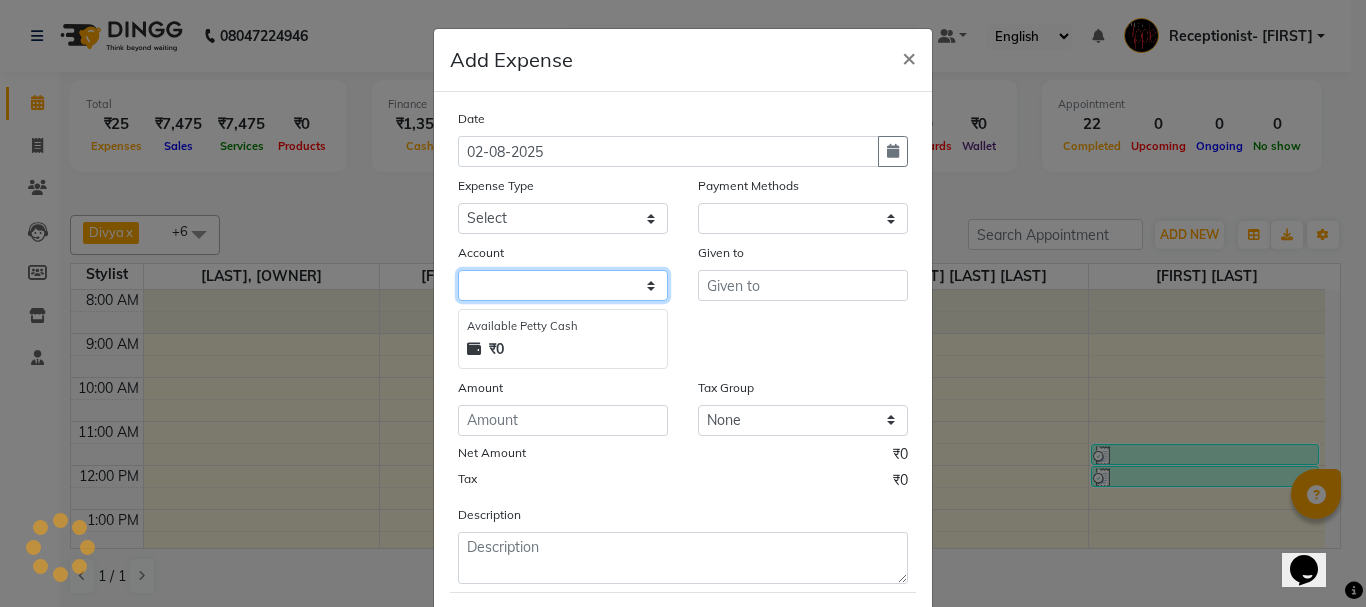 click 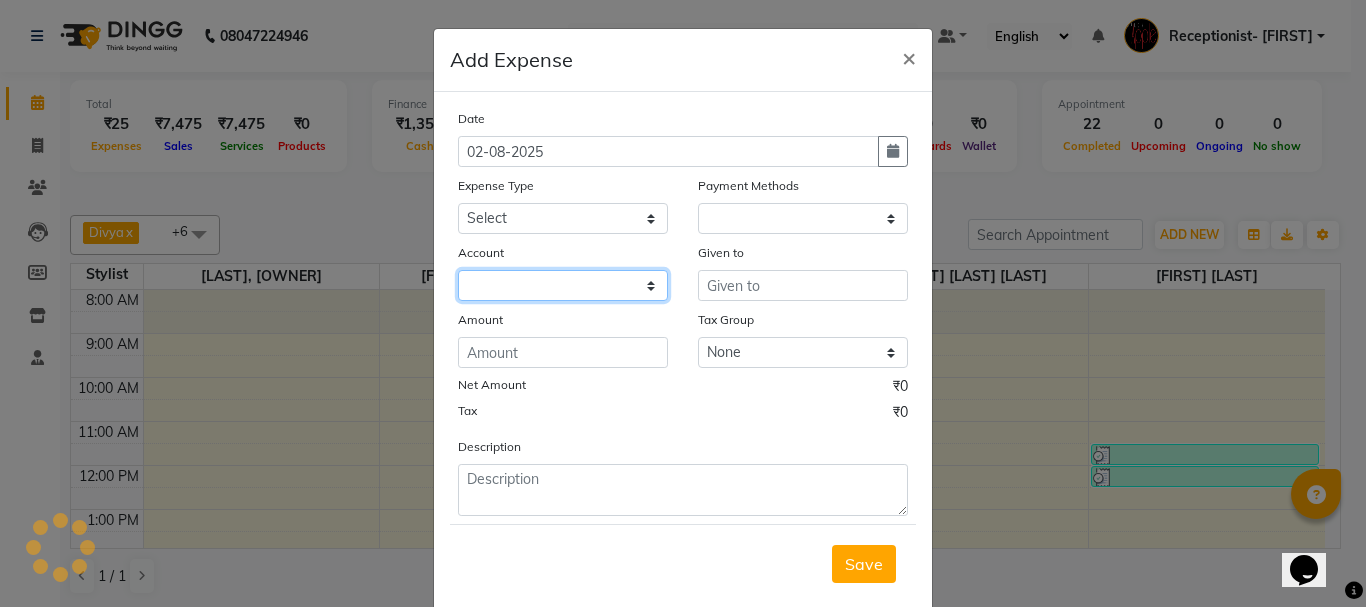 select on "1" 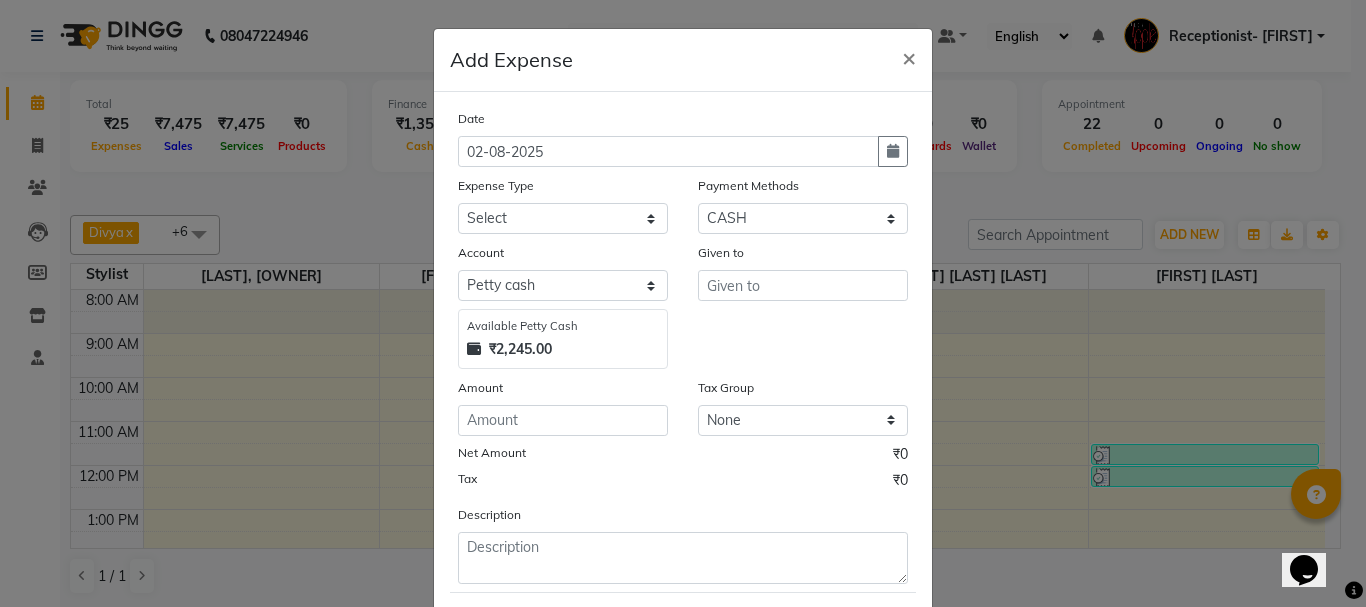 drag, startPoint x: 654, startPoint y: 443, endPoint x: 718, endPoint y: 431, distance: 65.11528 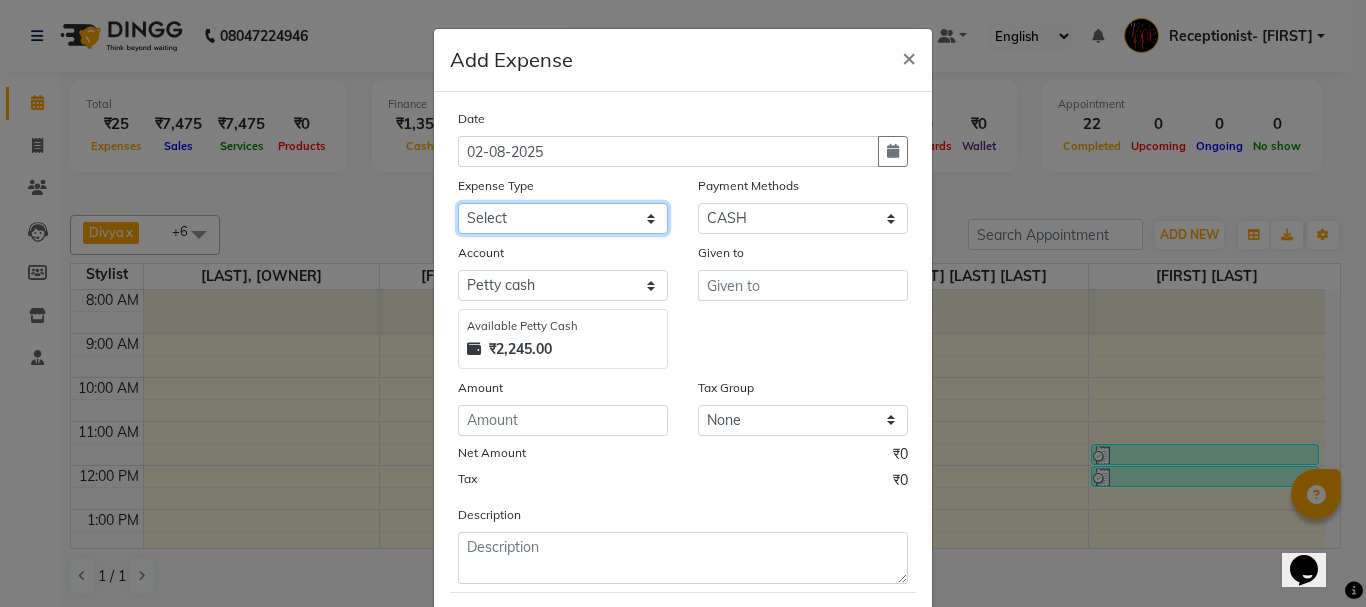click on "Select CASH HANDED OVER TO OWNER client refund Client Snacks Donation Electricity bill Equipment Flower bill Groceries House keeping material Internet bill Laundry Maintenance Marketing milk Milk Mobile bill Other Pantry Product Rent Royalty Staff advance salary Staff incentive Staff incentive staff salary Staff Snacks Staff Travel Tea & Refreshment Tip water bill" 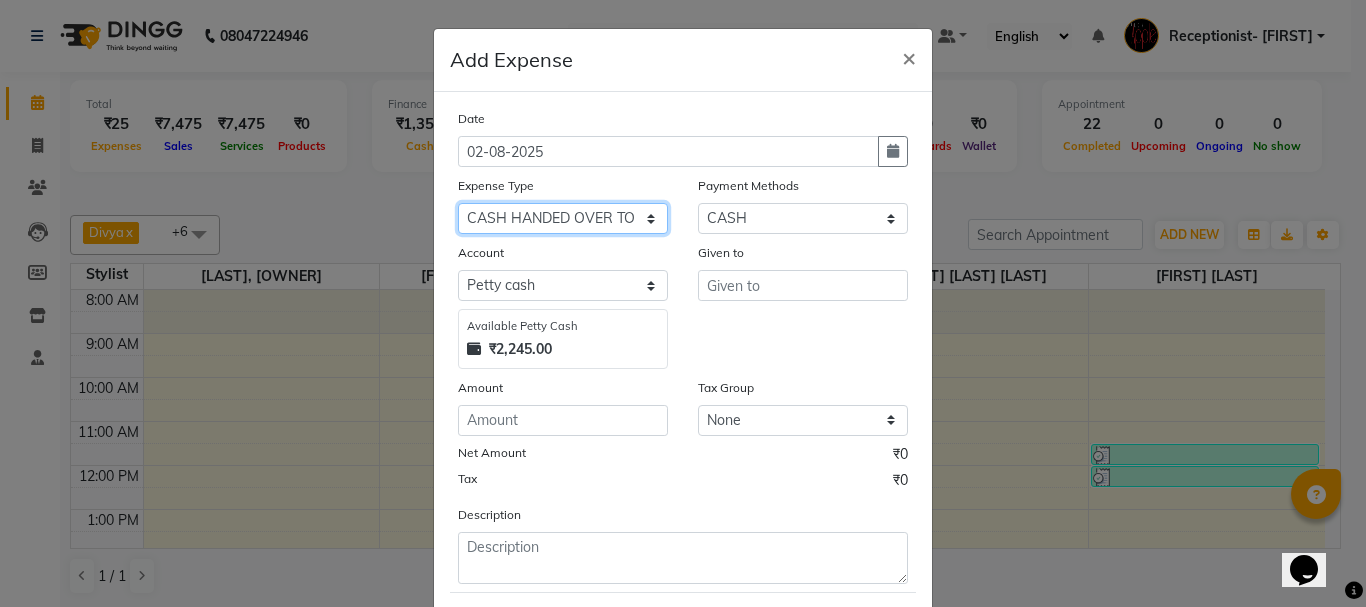 click on "Select CASH HANDED OVER TO OWNER client refund Client Snacks Donation Electricity bill Equipment Flower bill Groceries House keeping material Internet bill Laundry Maintenance Marketing milk Milk Mobile bill Other Pantry Product Rent Royalty Staff advance salary Staff incentive Staff incentive staff salary Staff Snacks Staff Travel Tea & Refreshment Tip water bill" 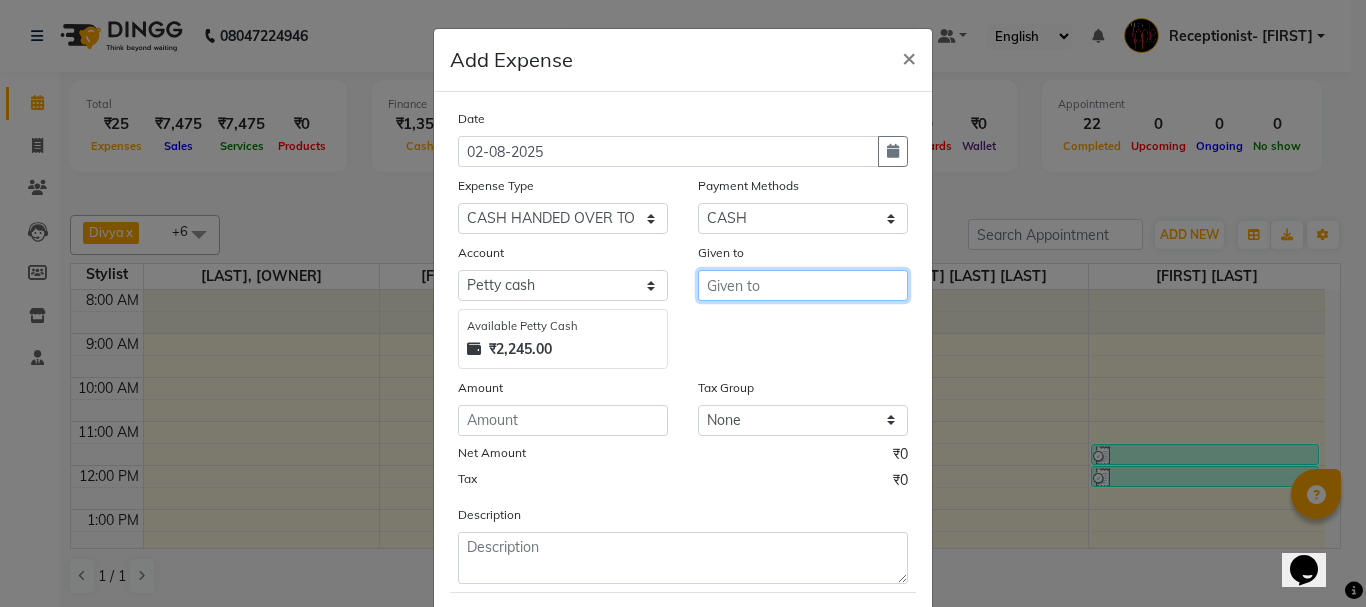 click at bounding box center [803, 285] 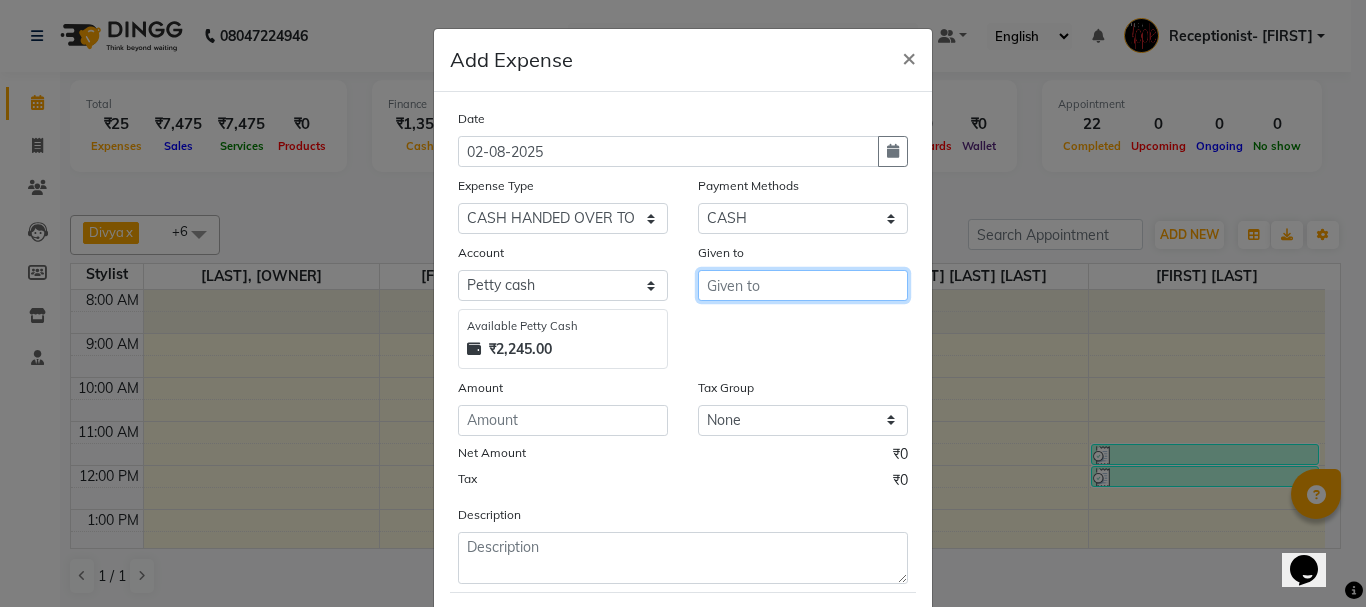 type on "1" 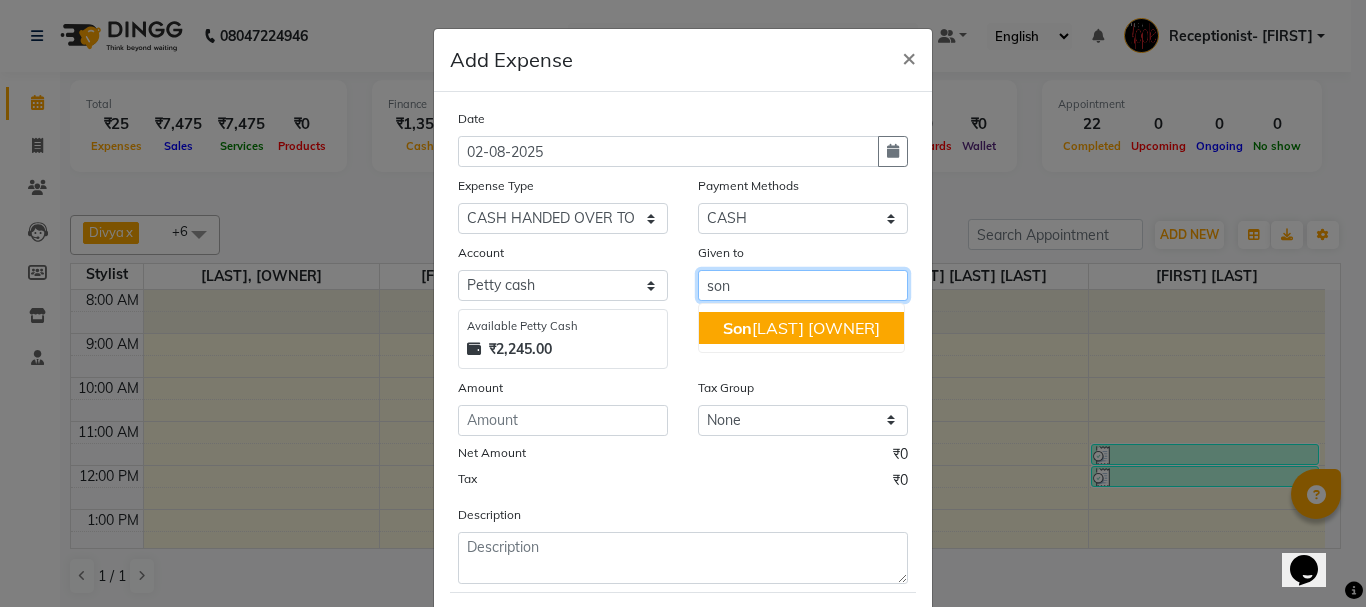 click on "[LAST], [OWNER]" at bounding box center [801, 328] 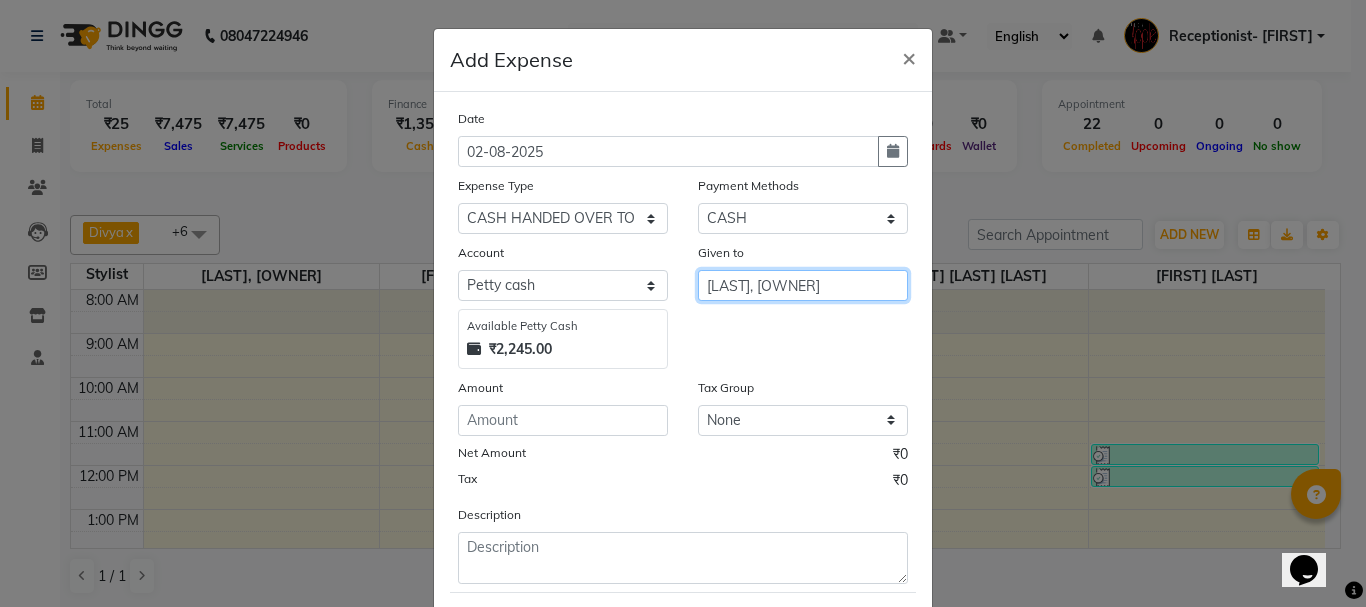 type on "[LAST], [OWNER]" 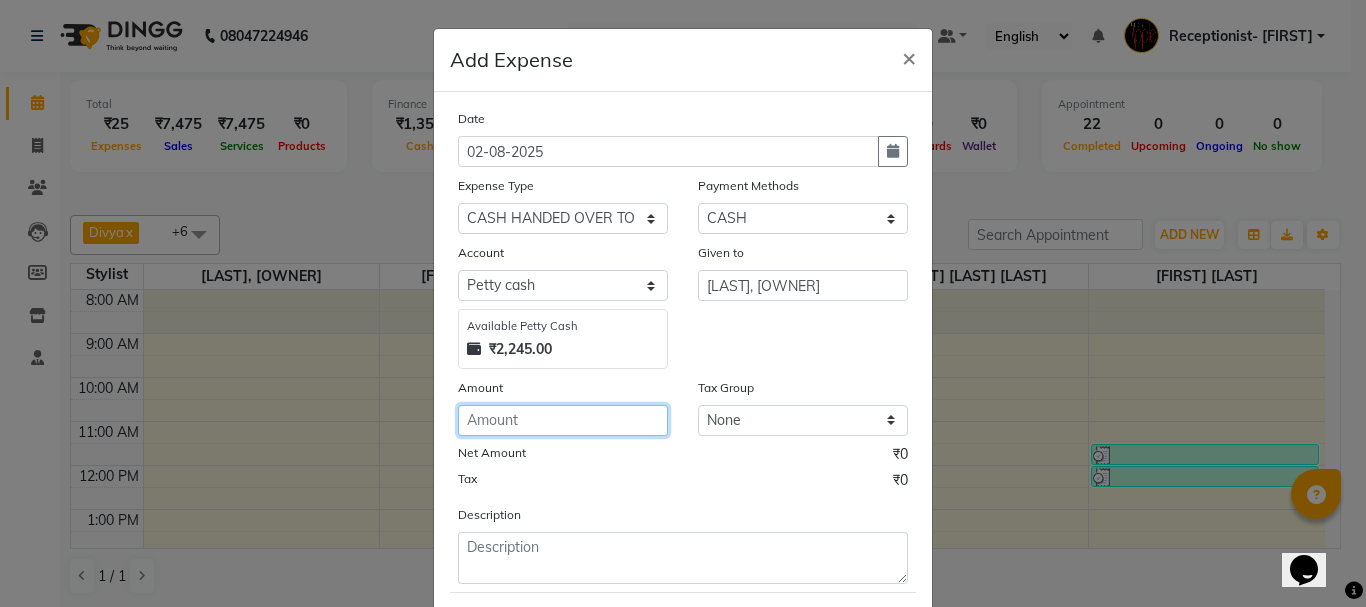 click 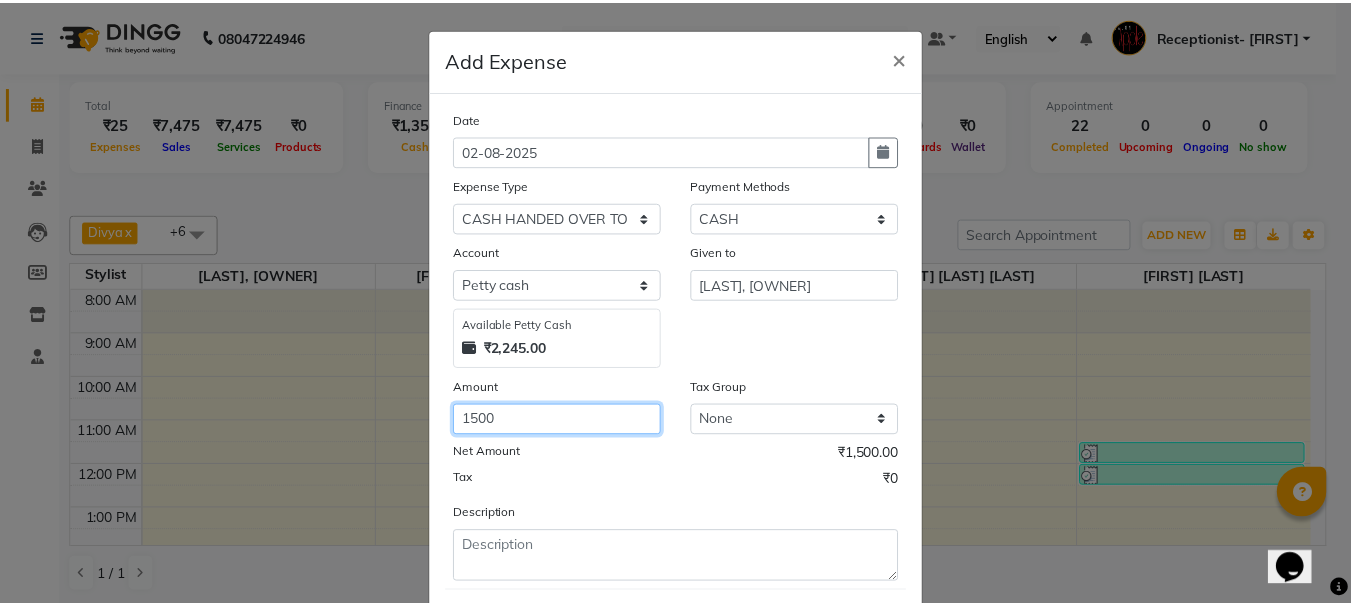 scroll, scrollTop: 109, scrollLeft: 0, axis: vertical 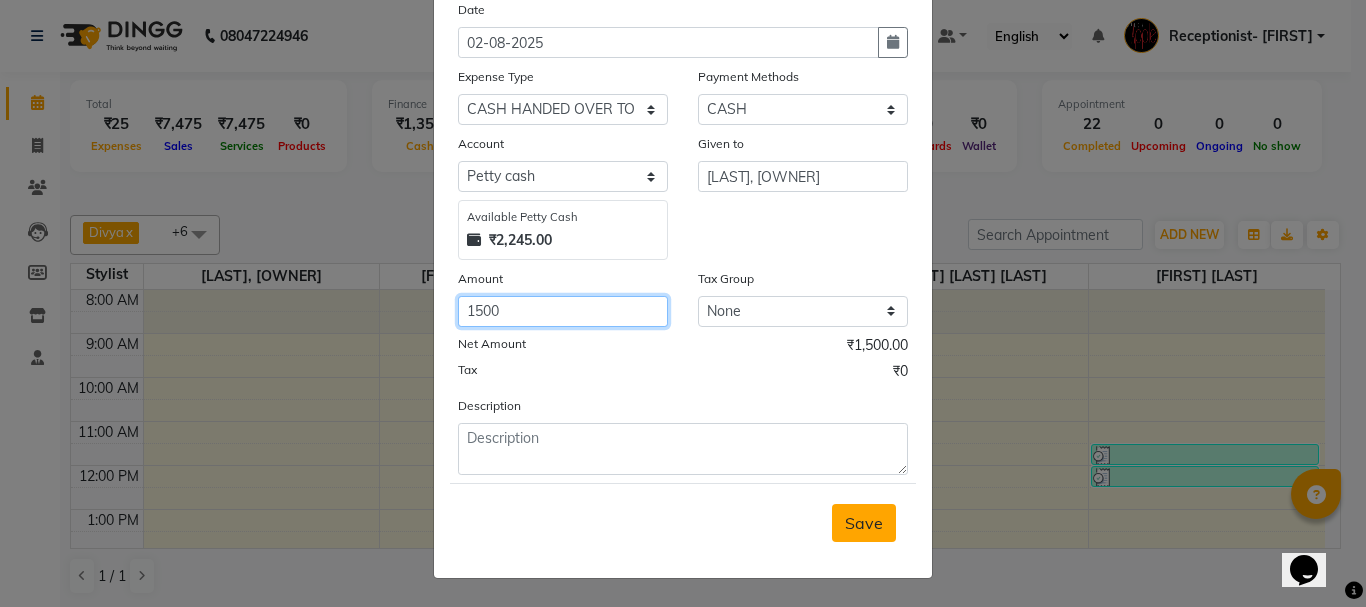 type on "1500" 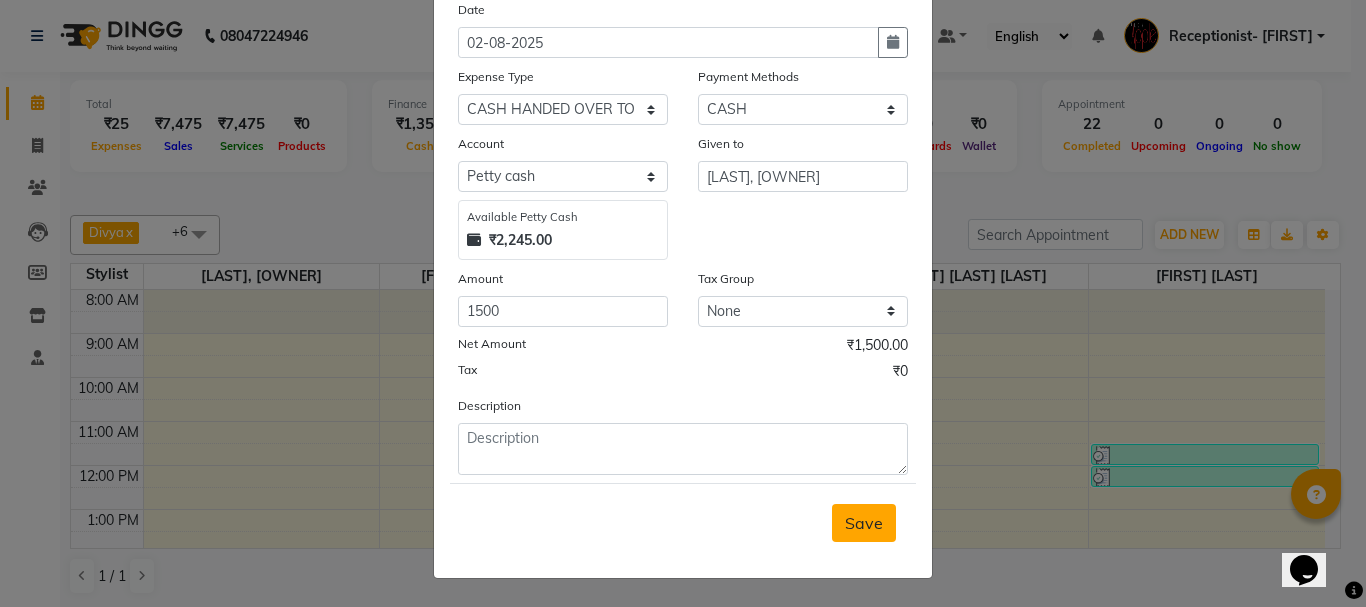click on "Save" at bounding box center (864, 523) 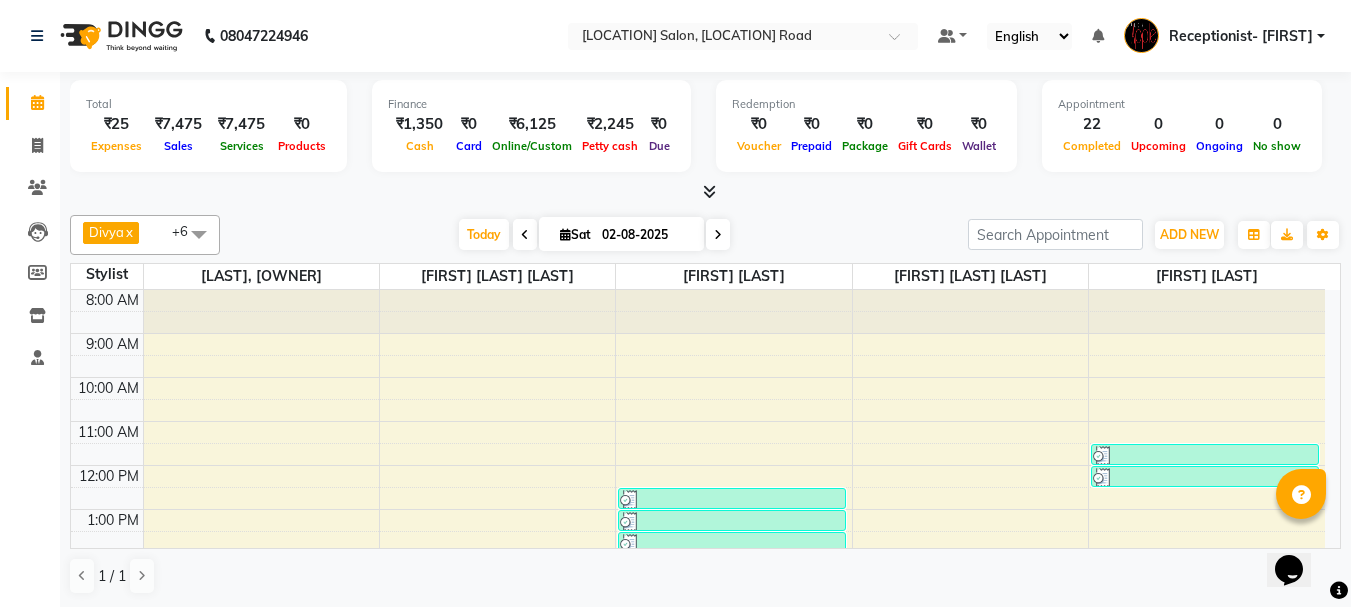click at bounding box center [709, 191] 